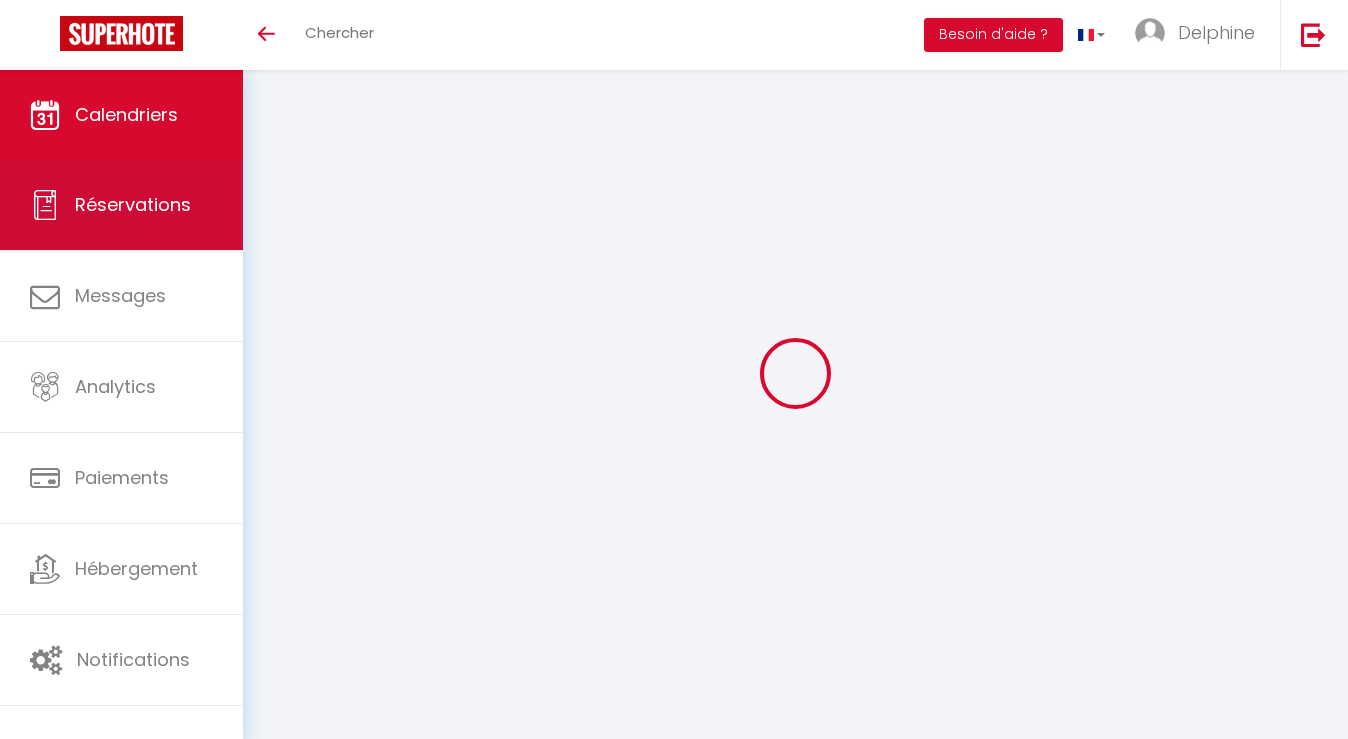 scroll, scrollTop: 0, scrollLeft: 0, axis: both 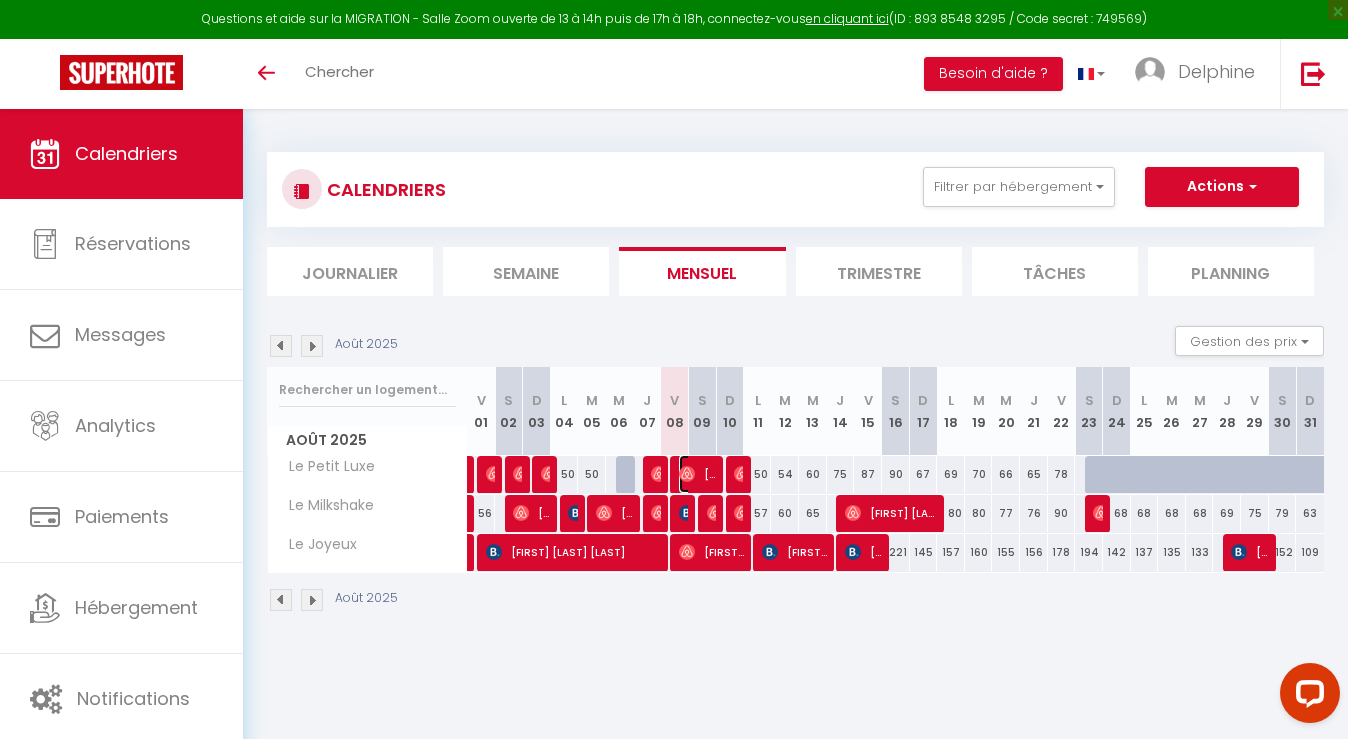 click on "[FIRST] [LAST]" at bounding box center [697, 474] 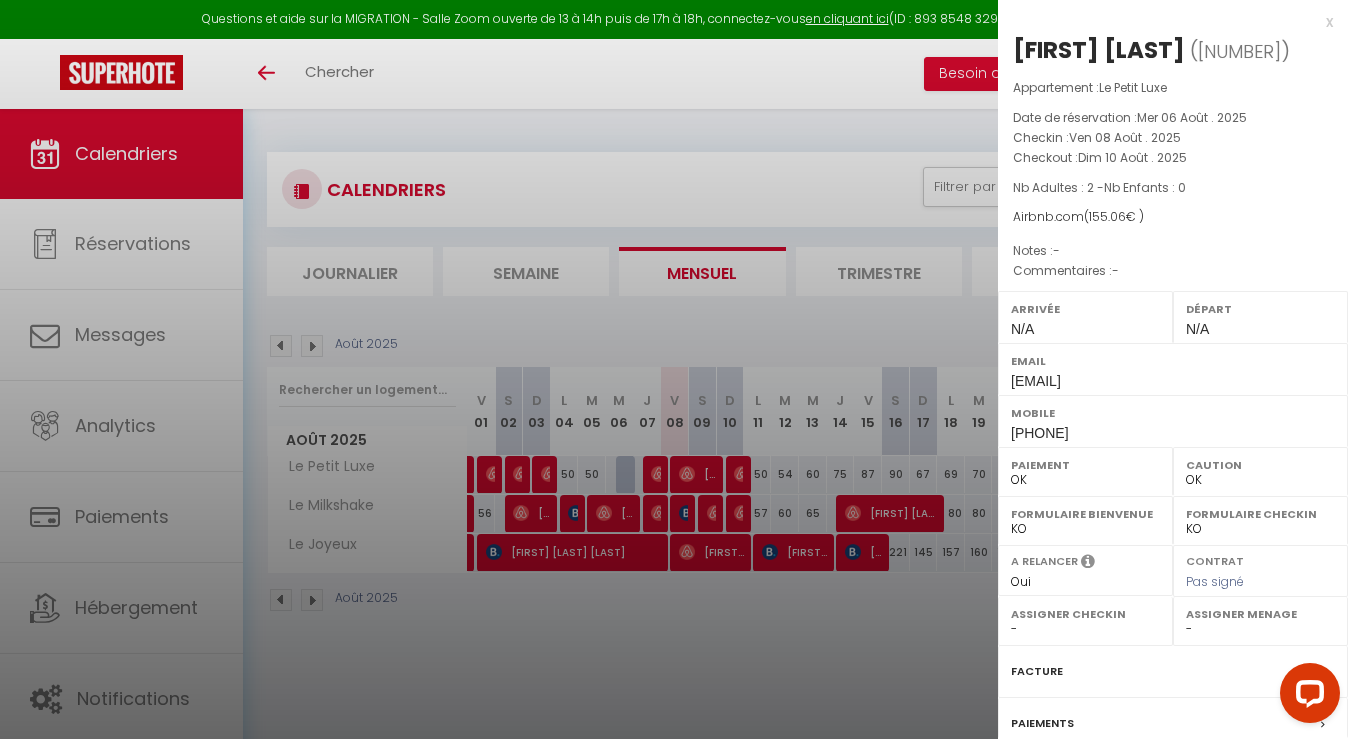 click at bounding box center [674, 369] 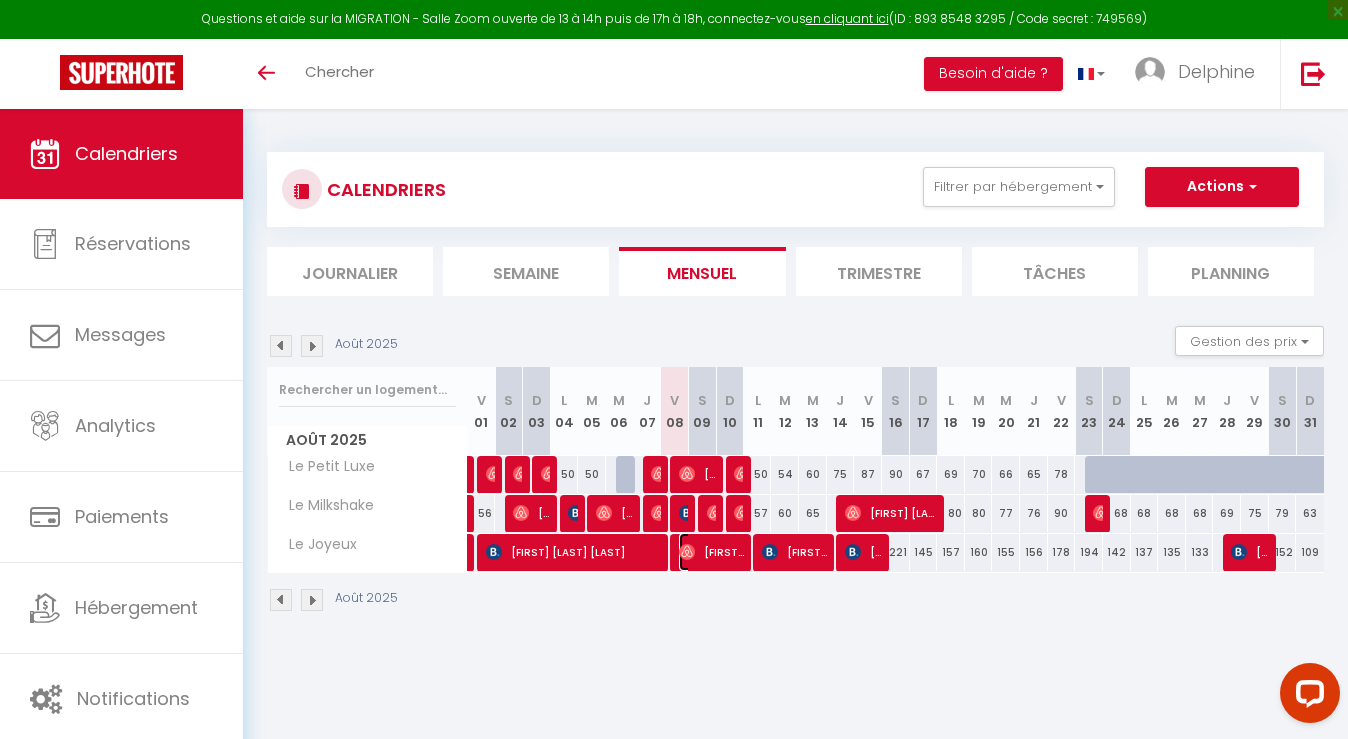 click on "[FIRST] [LAST]" at bounding box center [711, 552] 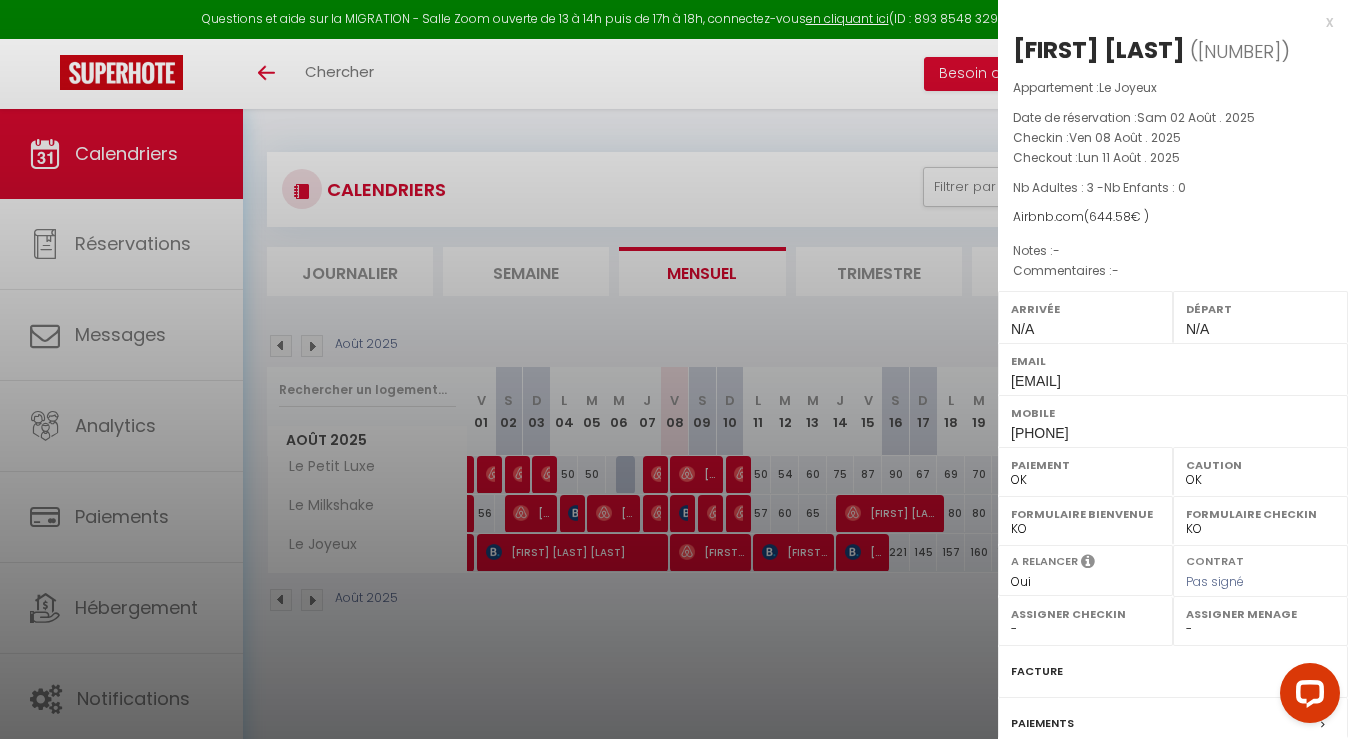 click at bounding box center (674, 369) 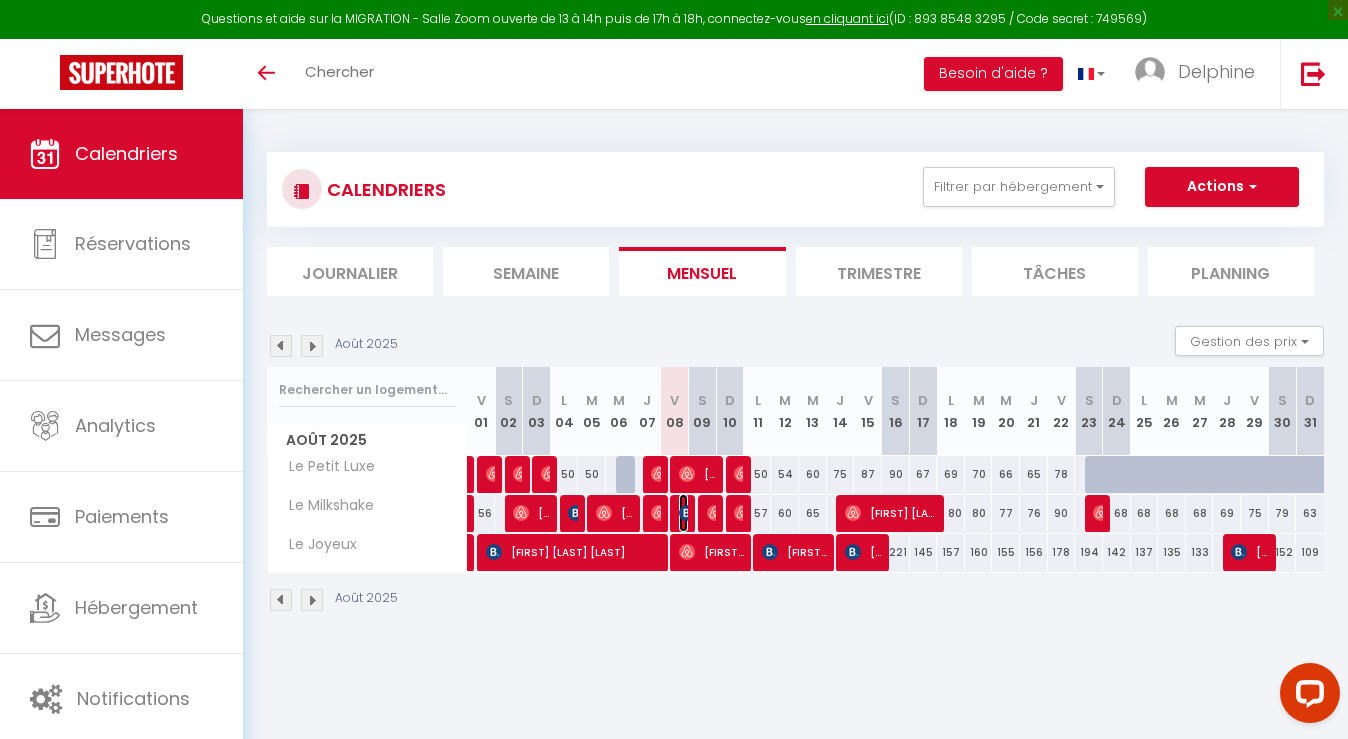 click at bounding box center [687, 513] 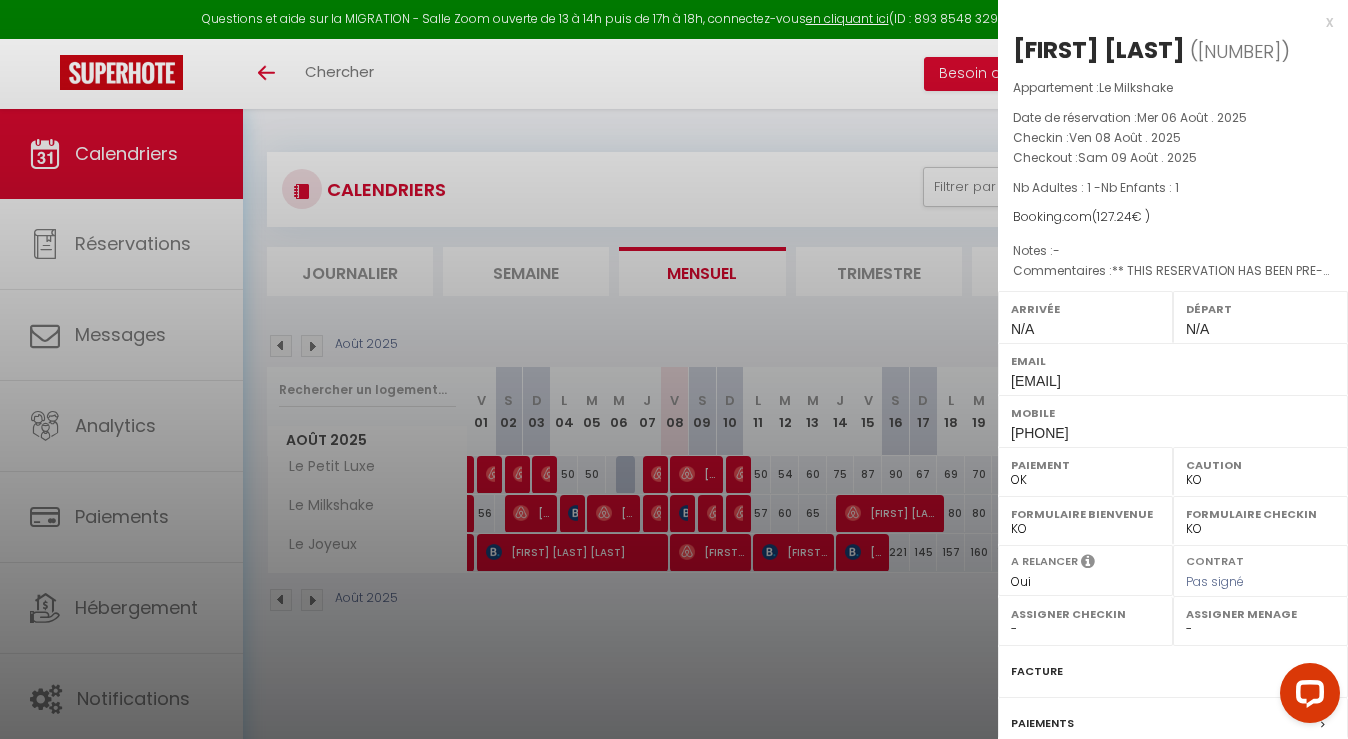 click at bounding box center (674, 369) 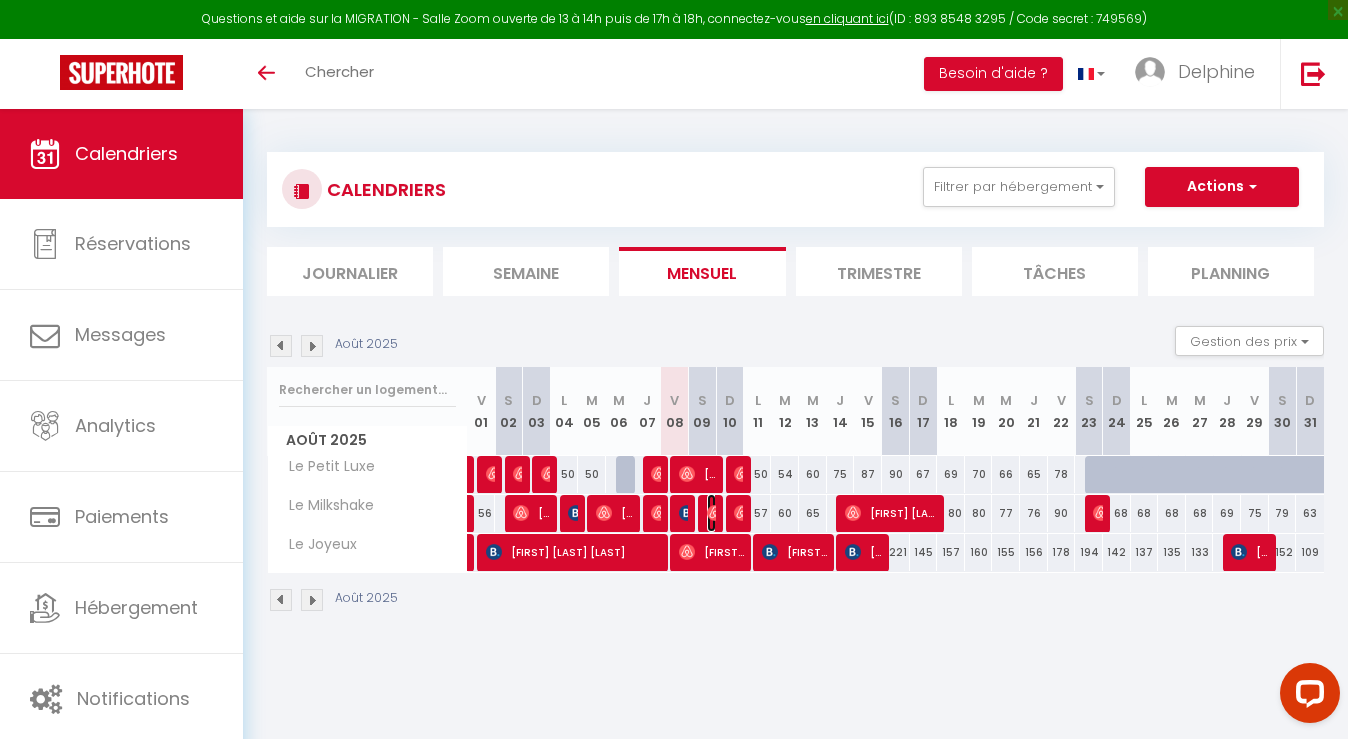 click at bounding box center (715, 513) 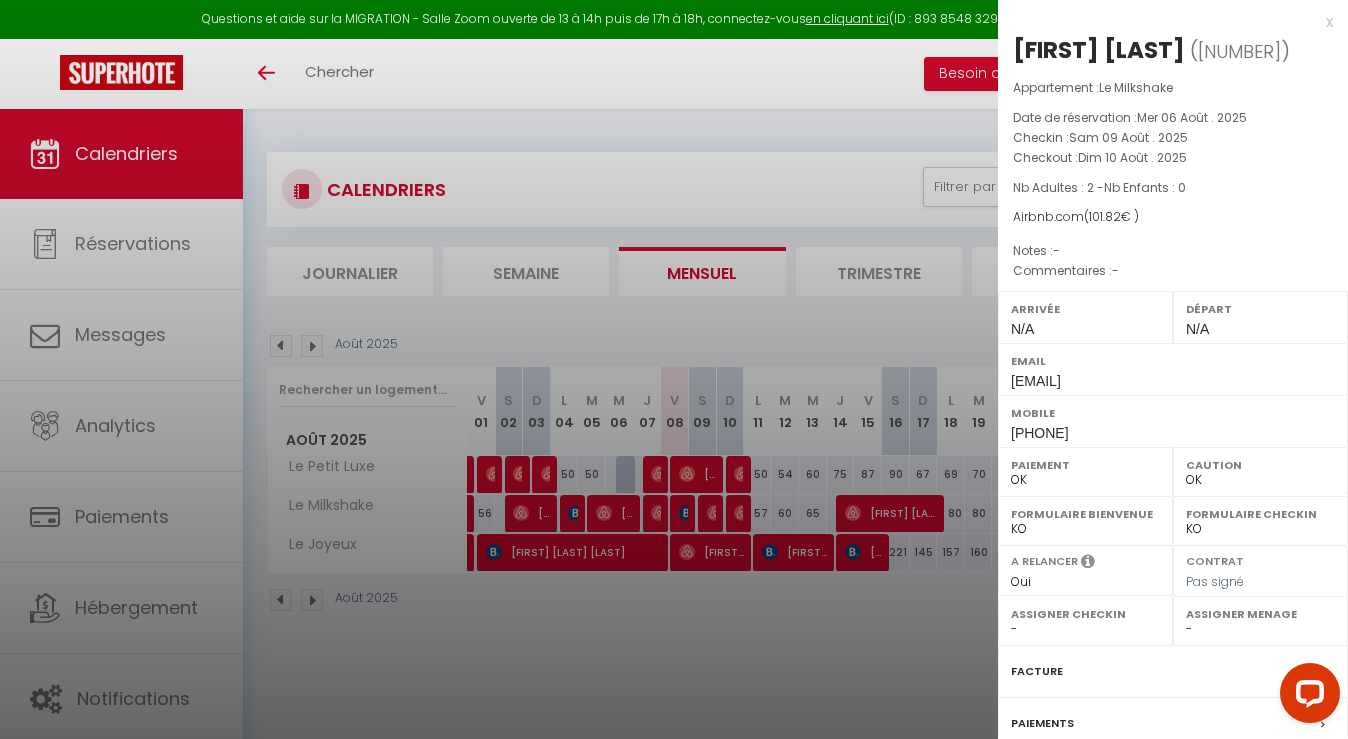 click at bounding box center [674, 369] 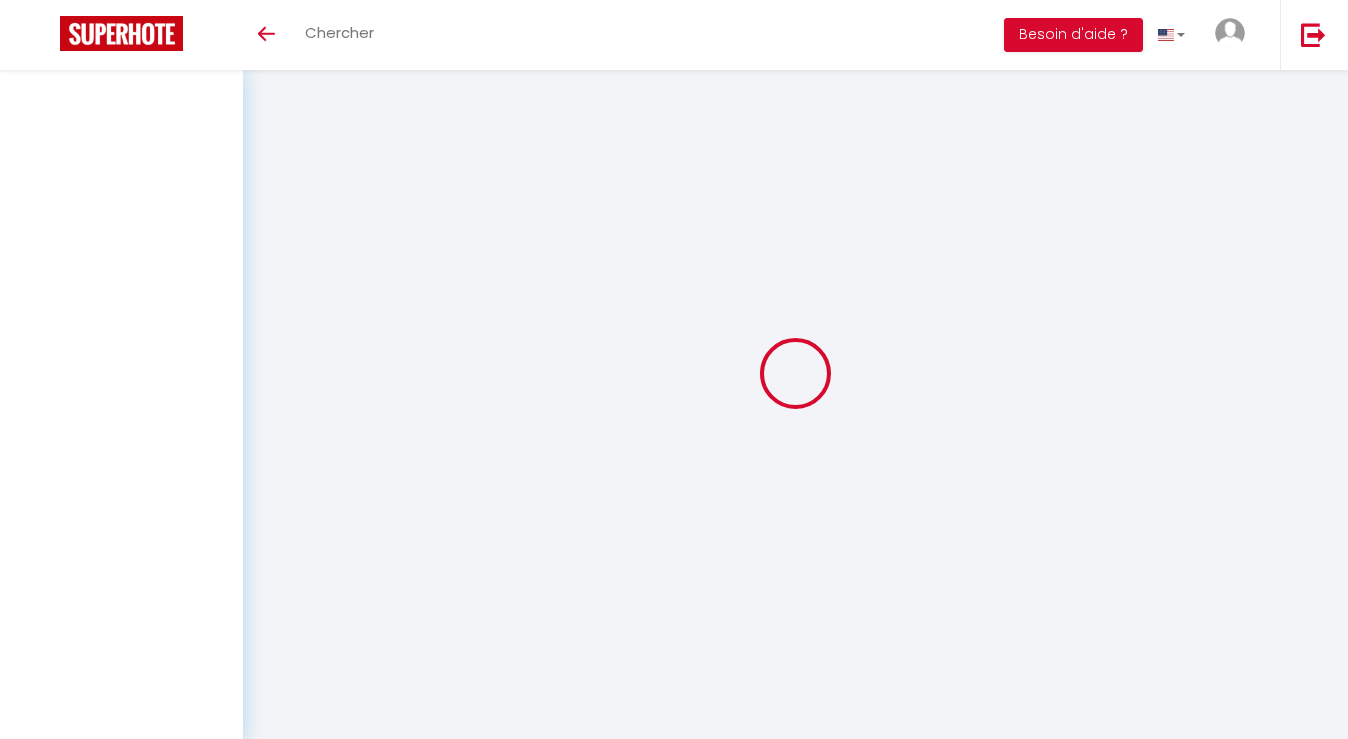 scroll, scrollTop: 0, scrollLeft: 0, axis: both 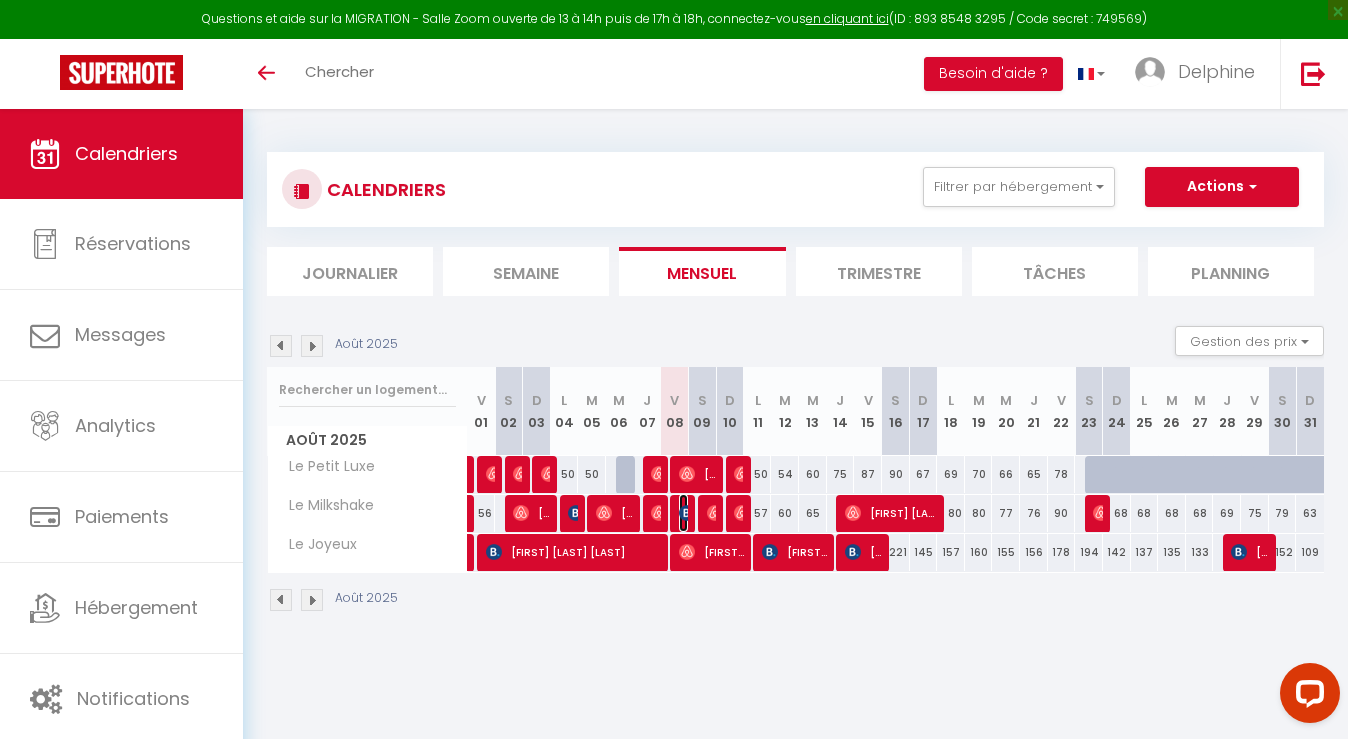 click at bounding box center [687, 513] 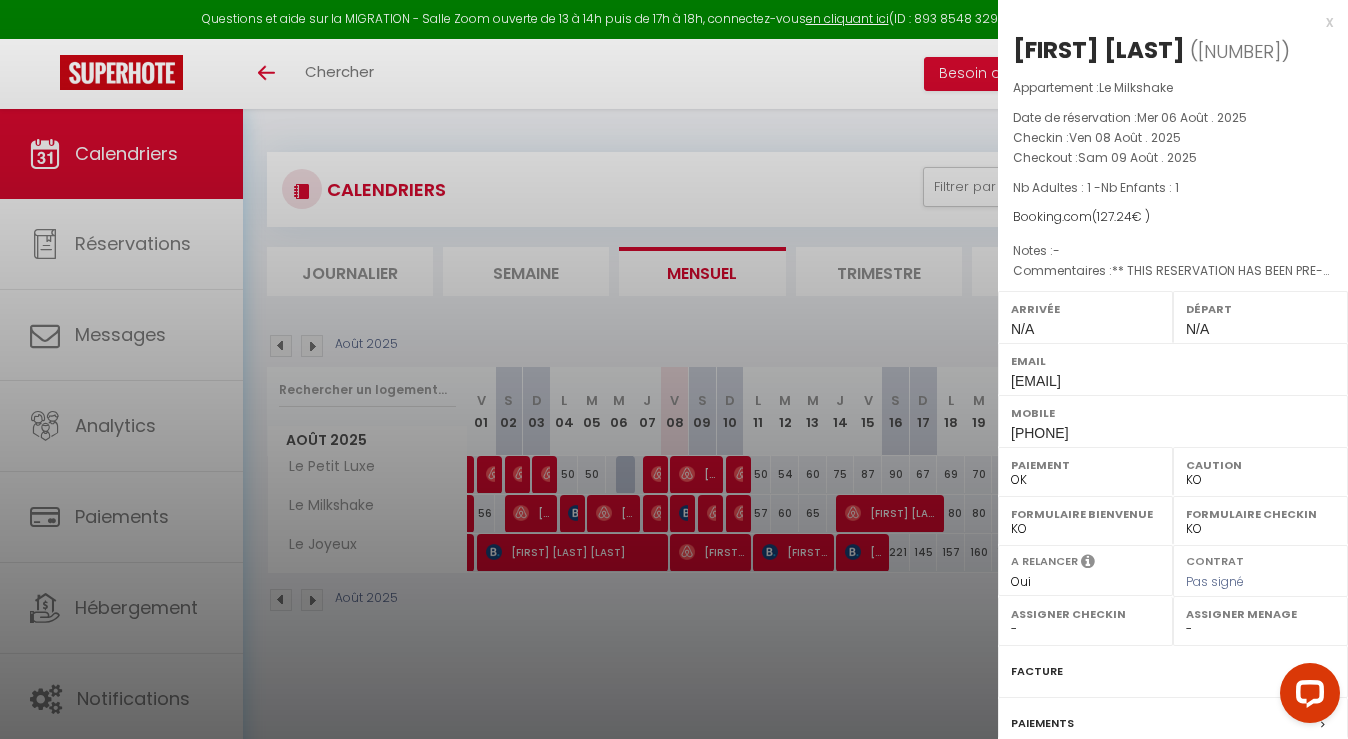 click at bounding box center [674, 369] 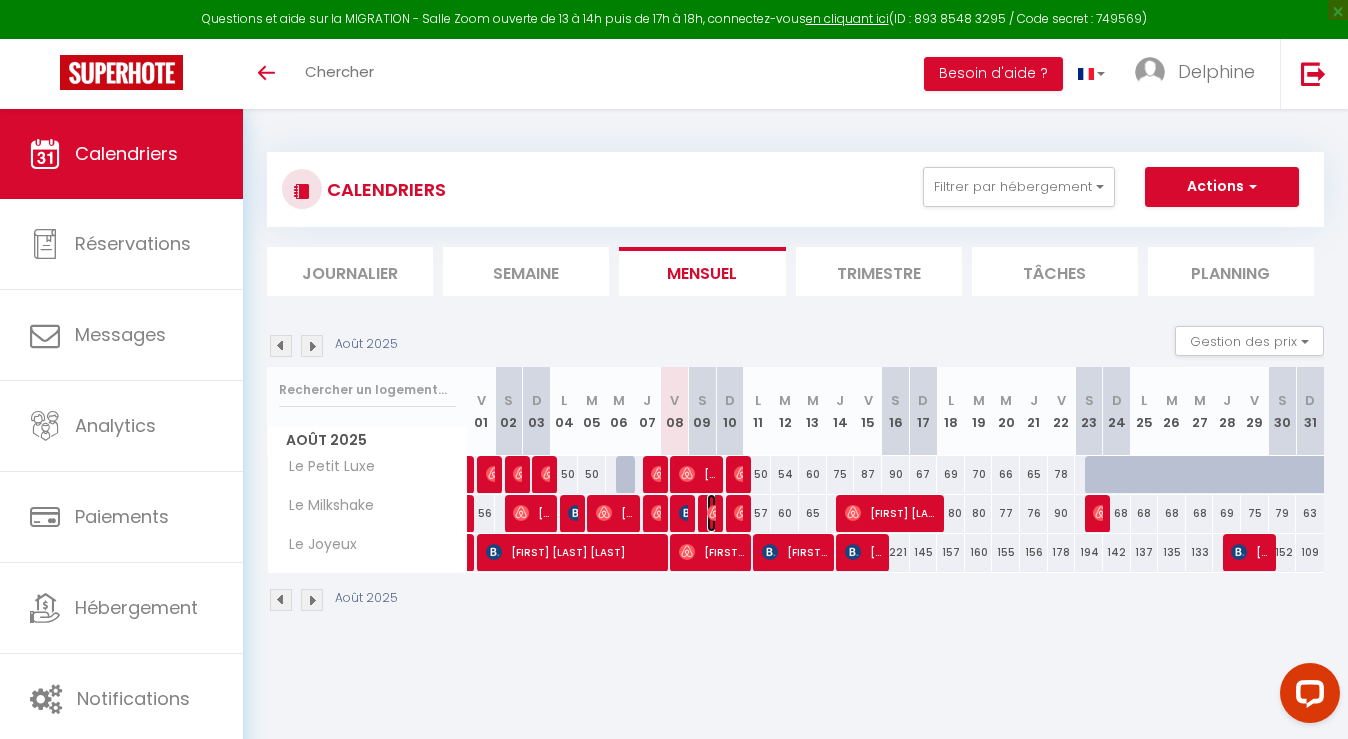 click at bounding box center (715, 513) 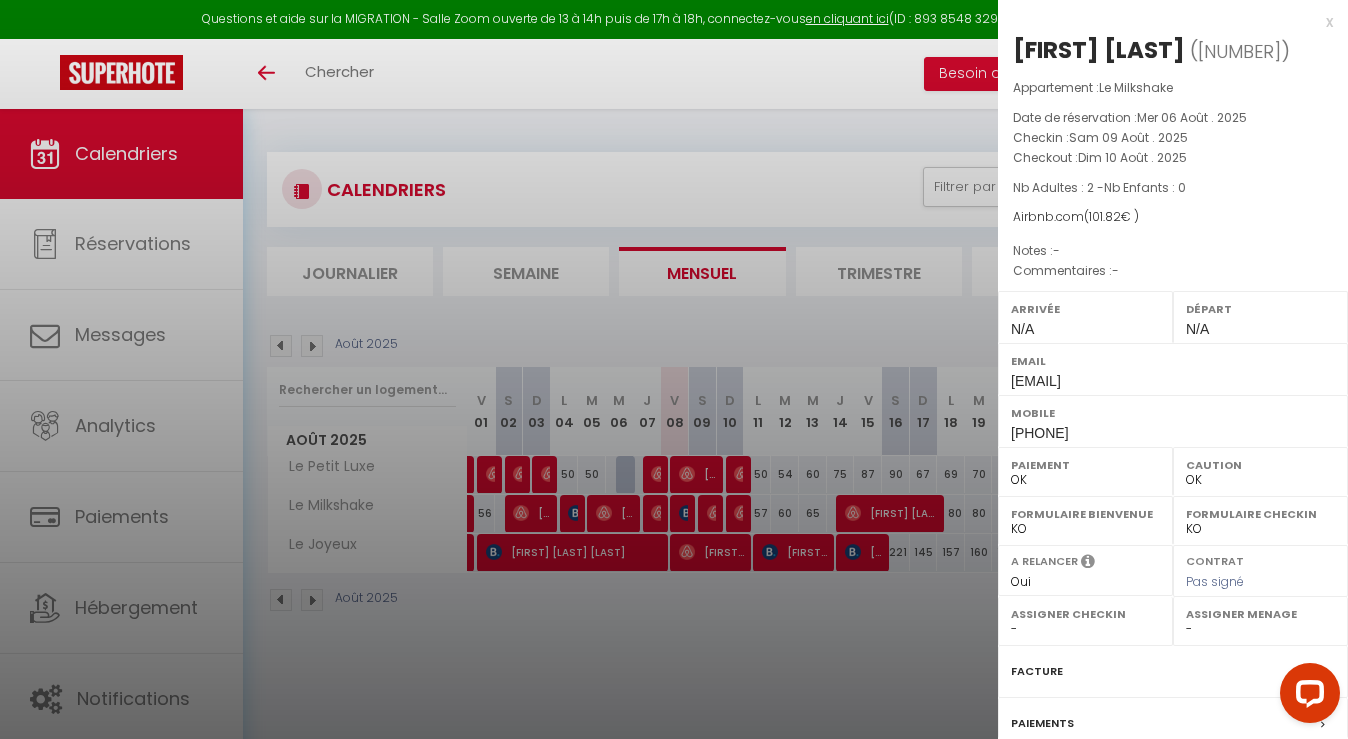 click at bounding box center [674, 369] 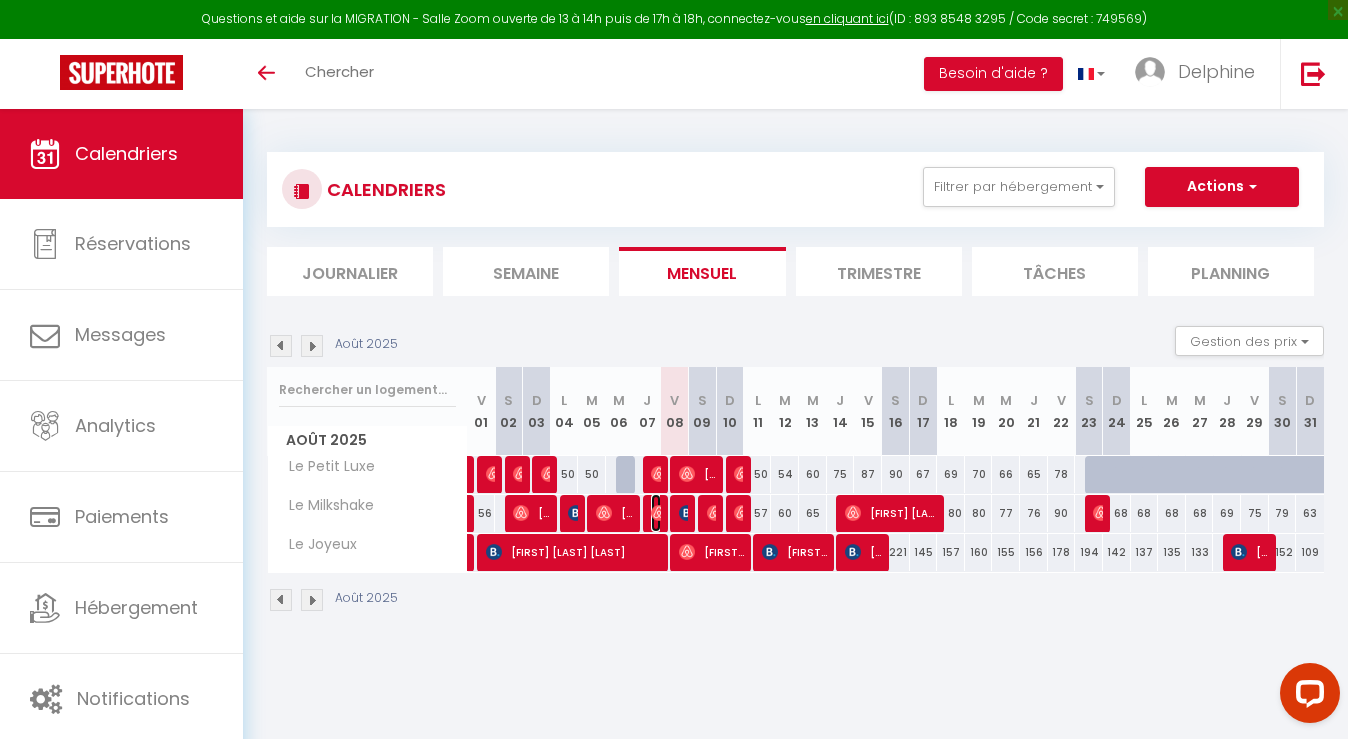 click at bounding box center [659, 513] 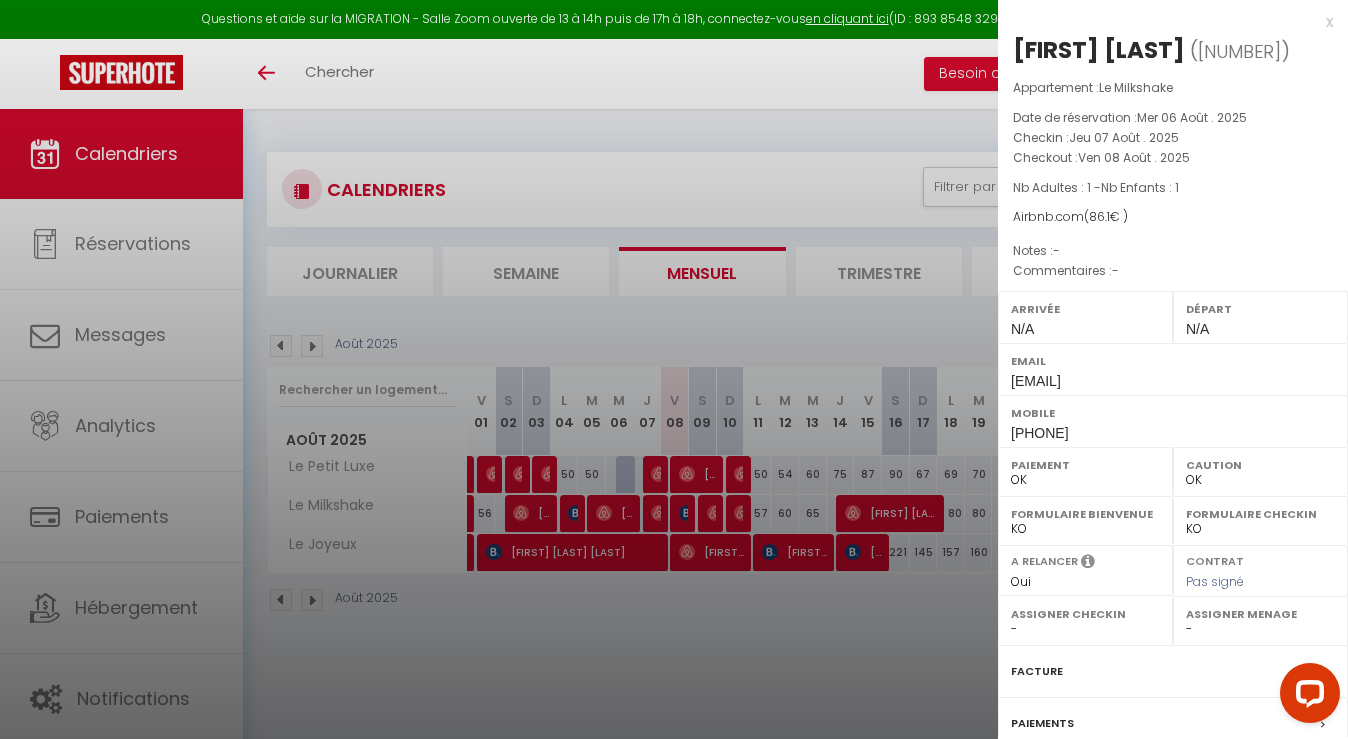 click at bounding box center (674, 369) 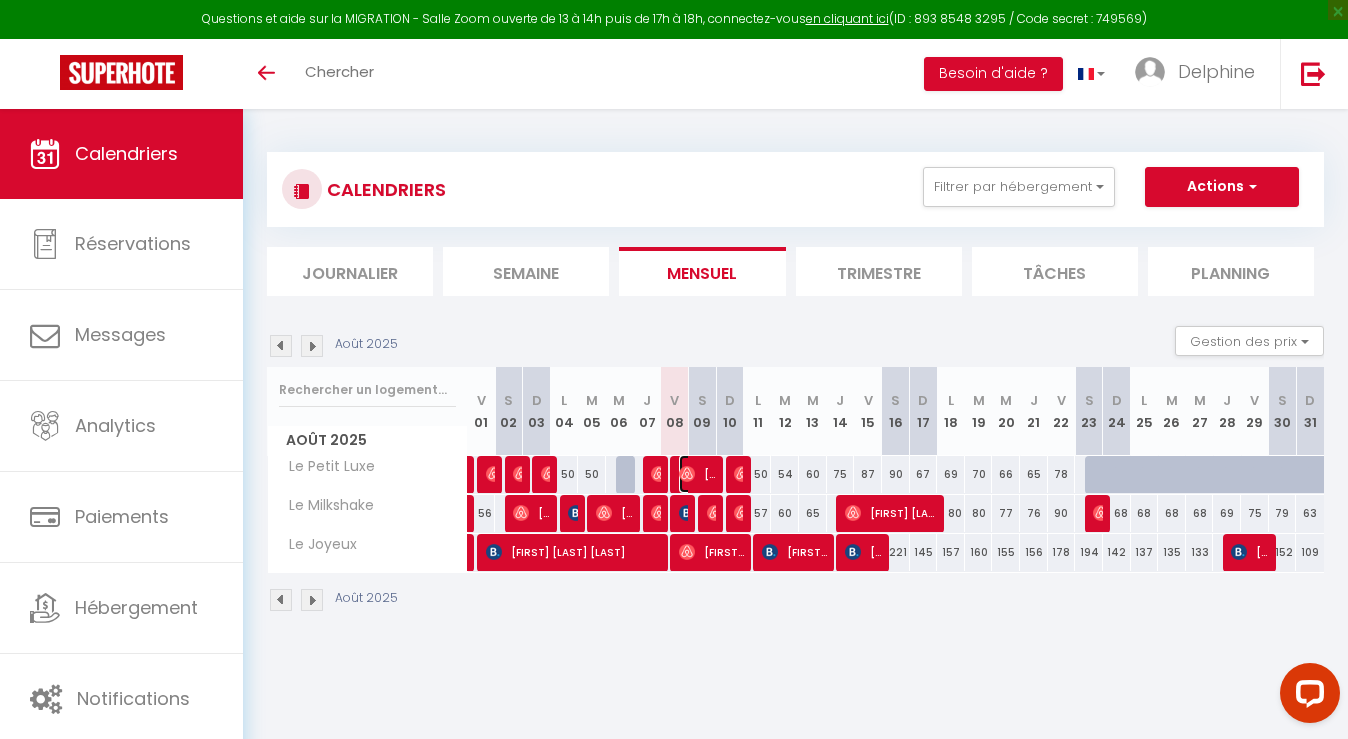 click on "[FIRST] [LAST]" at bounding box center [697, 474] 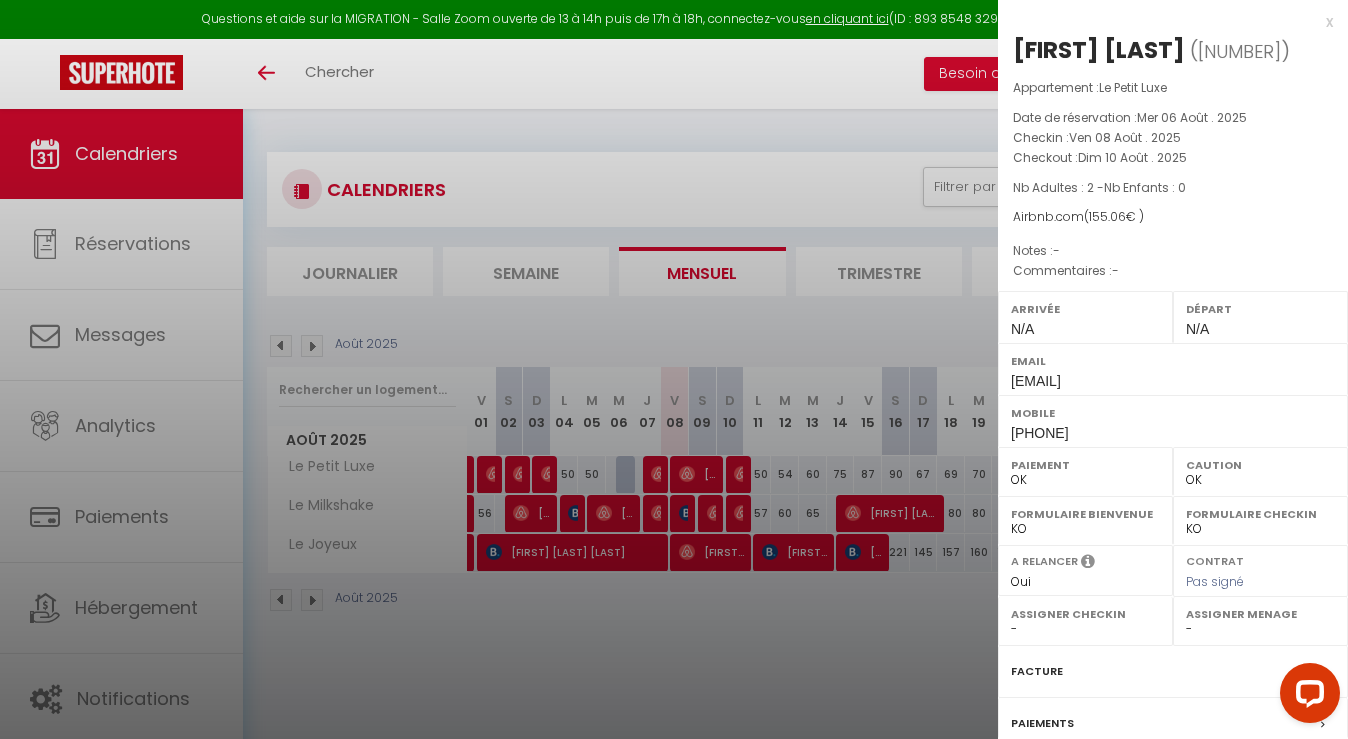 click at bounding box center (674, 369) 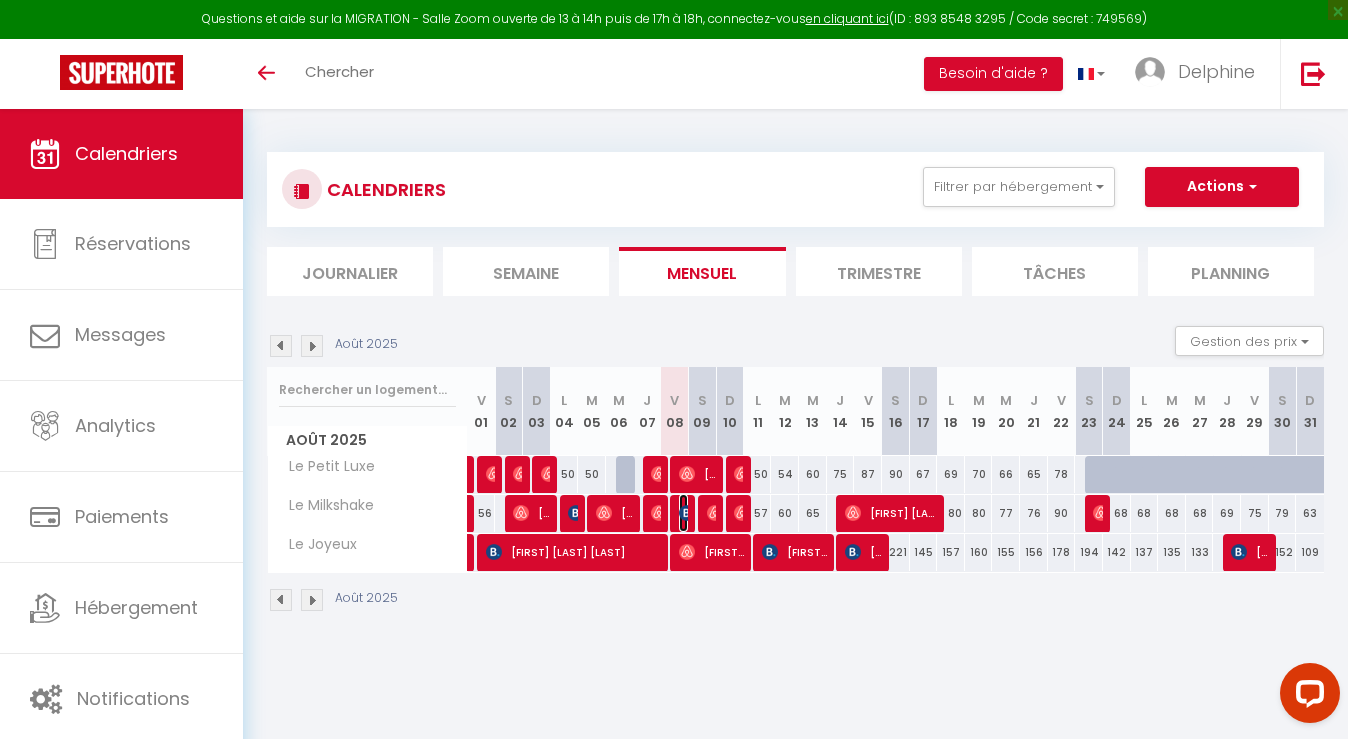 click at bounding box center [687, 513] 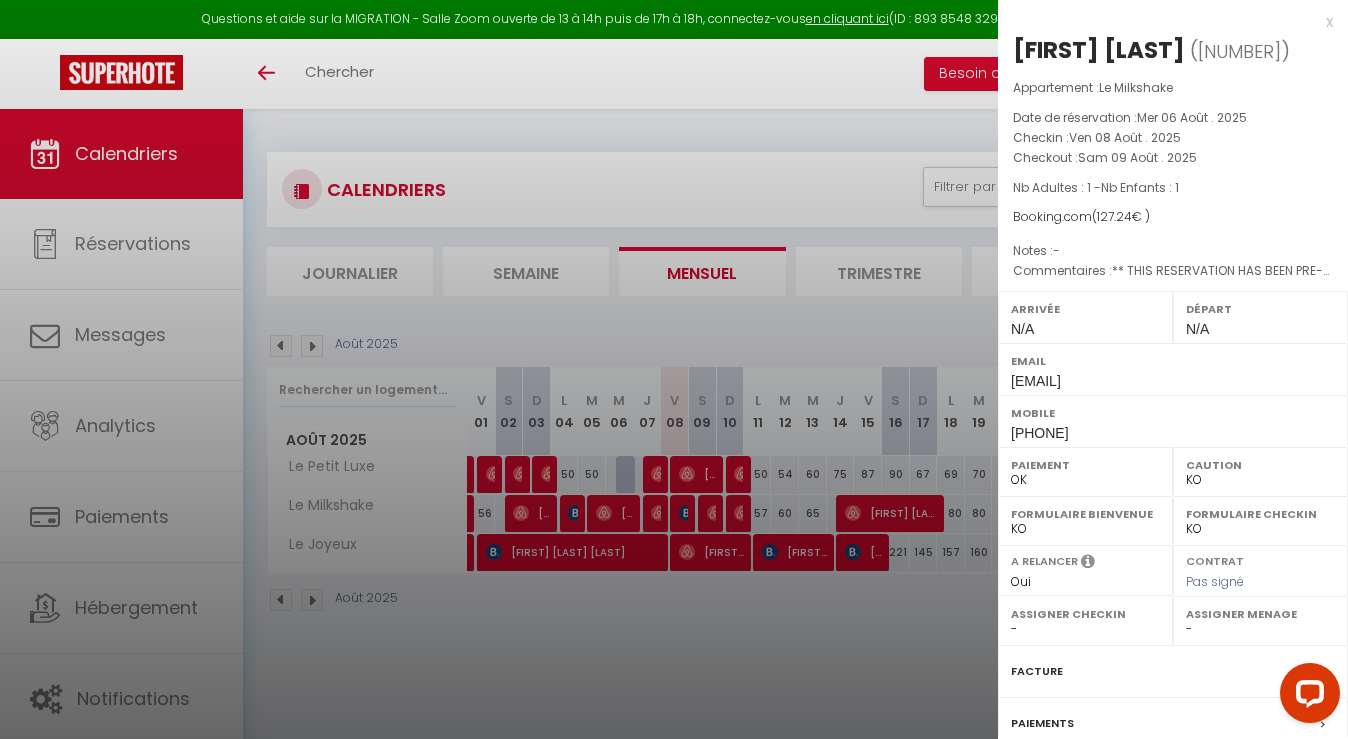 click at bounding box center [674, 369] 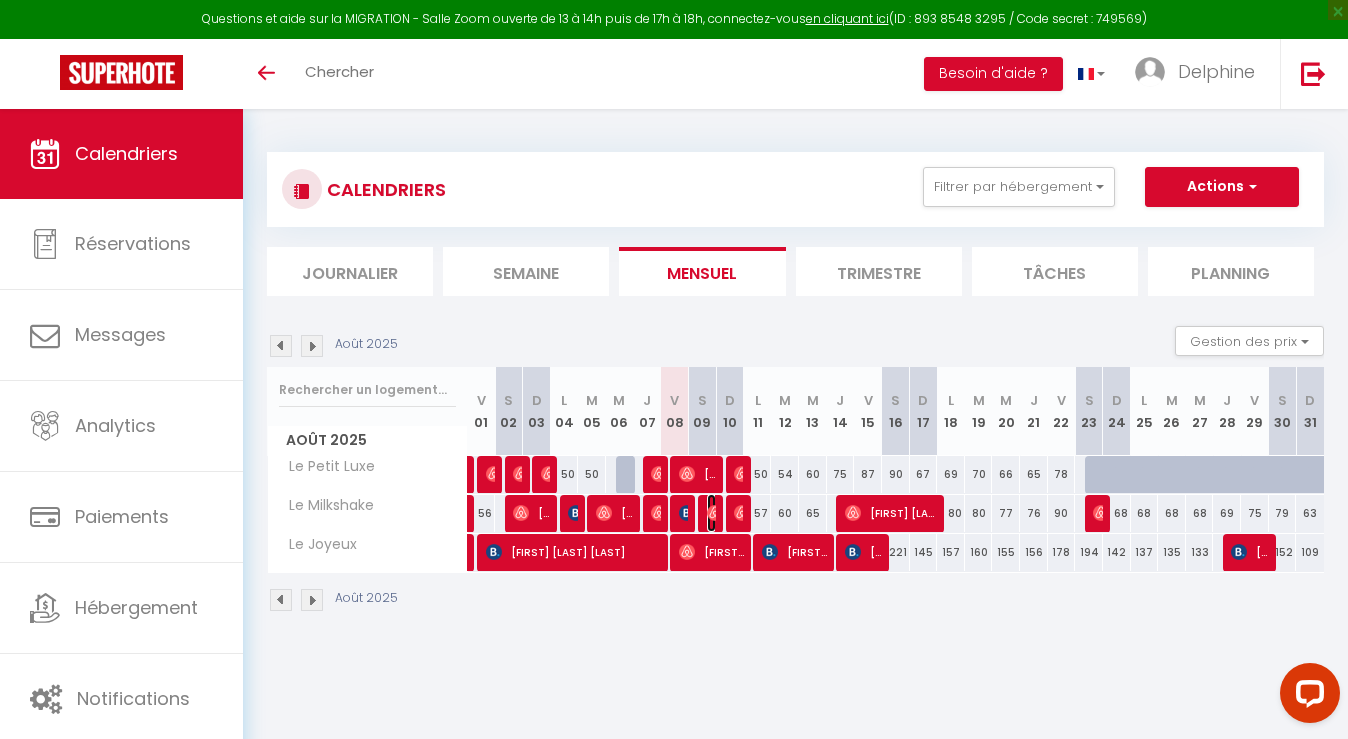 click at bounding box center [715, 513] 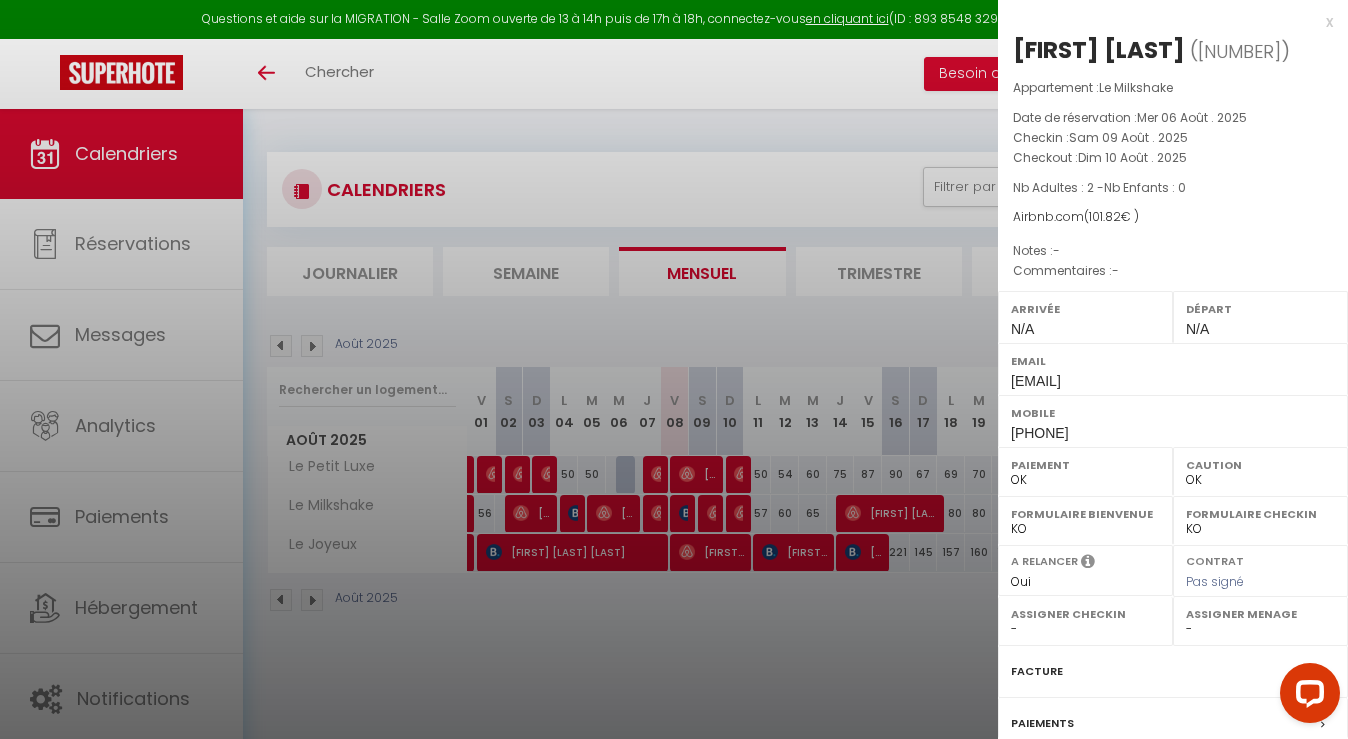 click at bounding box center [674, 369] 